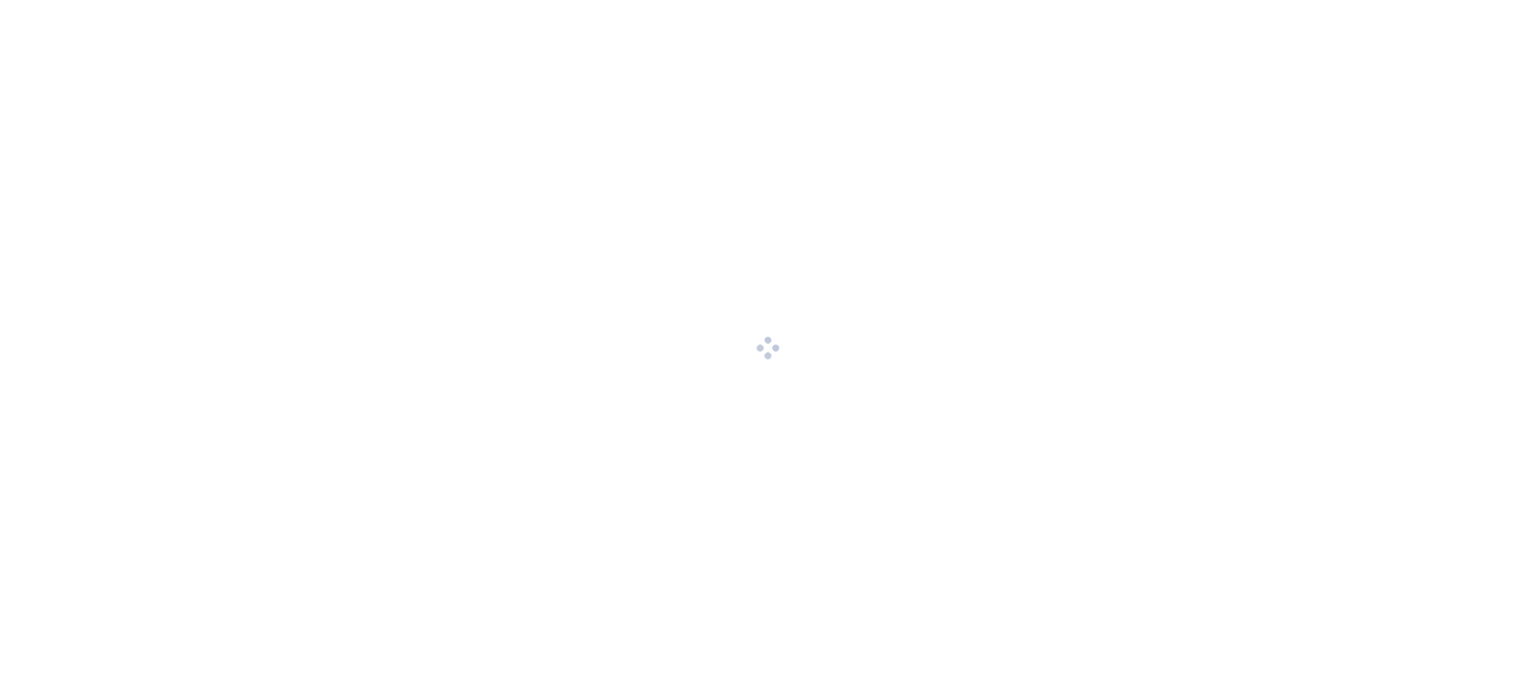 scroll, scrollTop: 0, scrollLeft: 0, axis: both 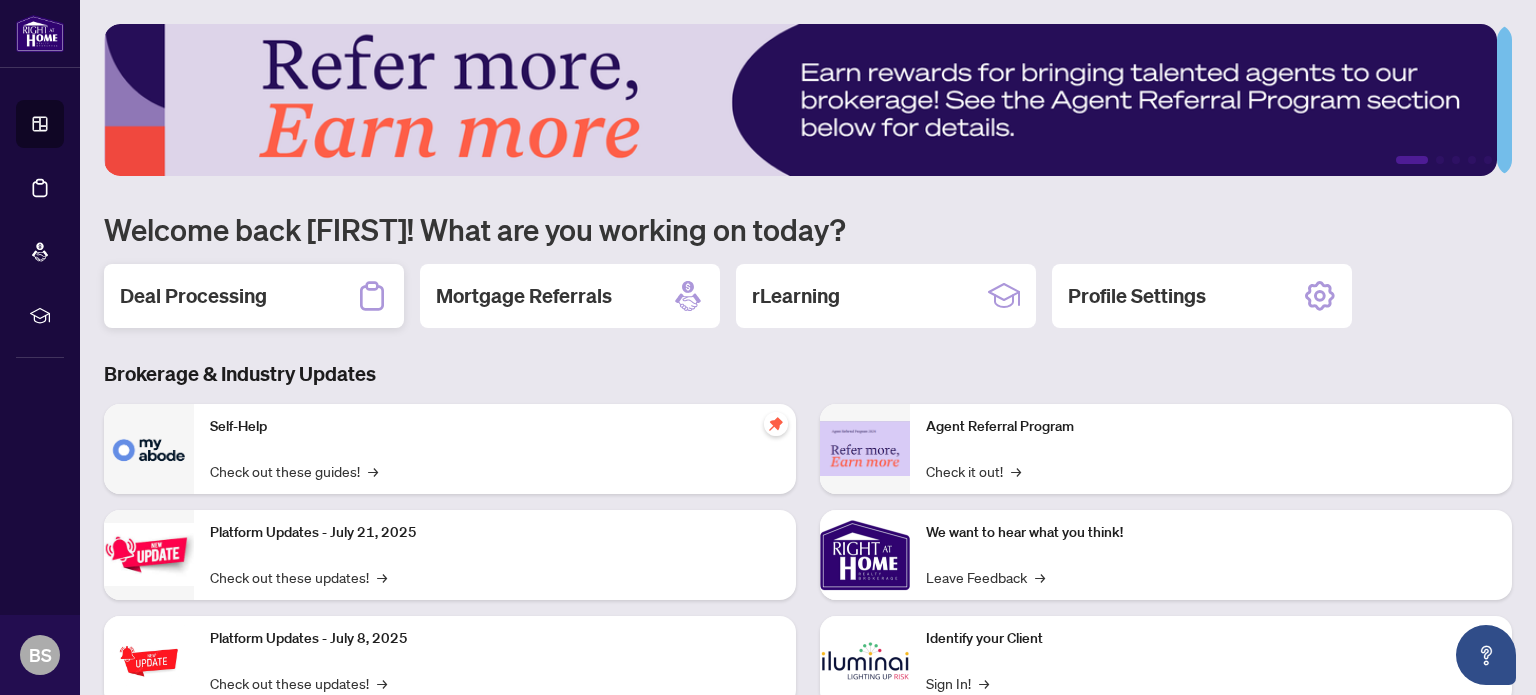 click on "Deal Processing" at bounding box center [193, 296] 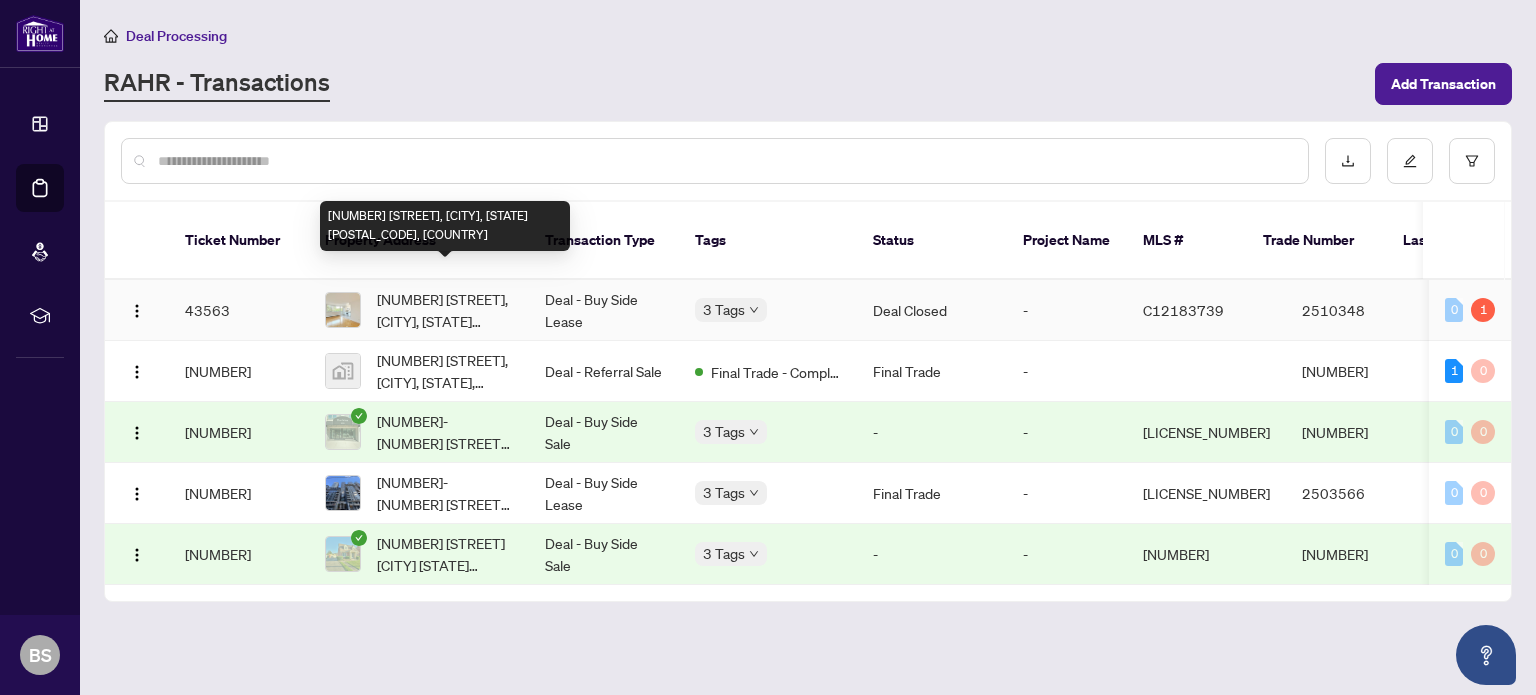 click on "[NUMBER] [STREET], [CITY], [STATE] [POSTAL_CODE], [COUNTRY]" at bounding box center [445, 310] 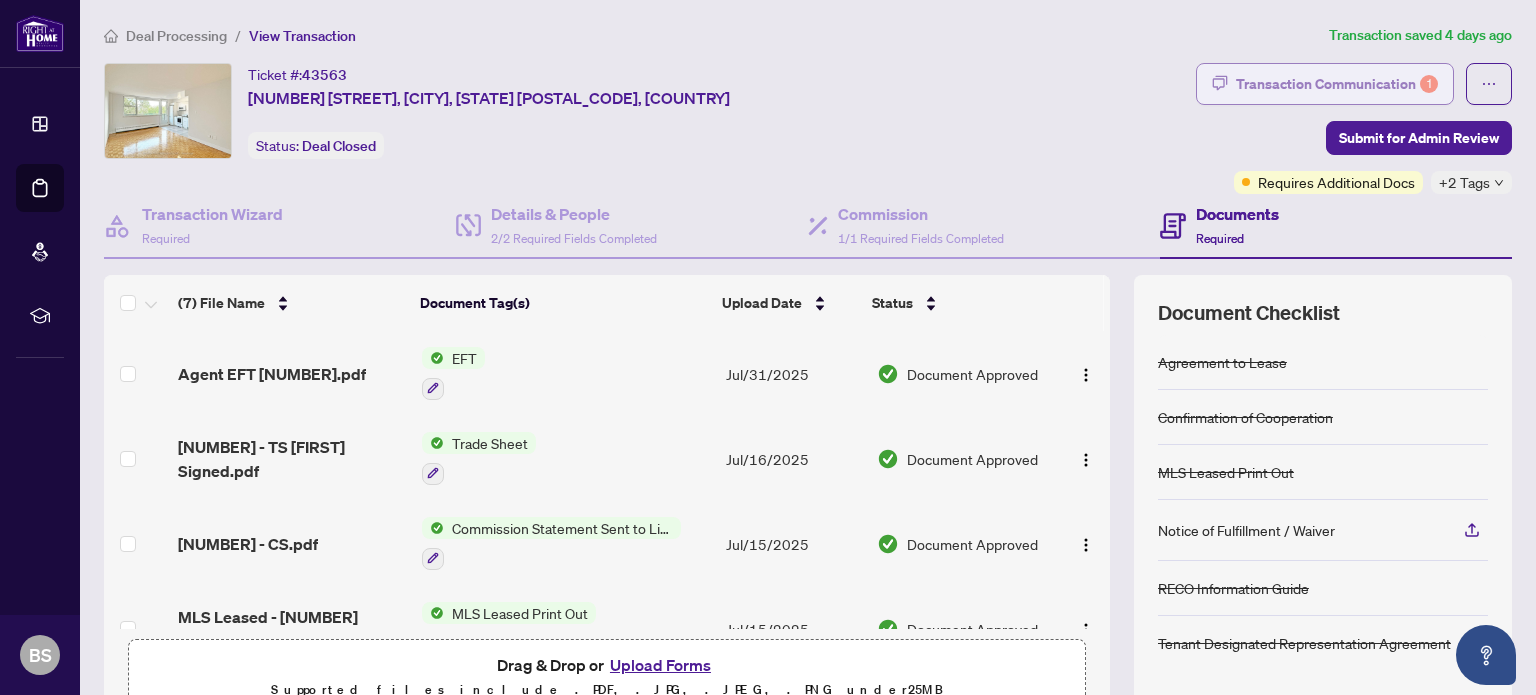 click on "Transaction Communication 1" at bounding box center (1337, 84) 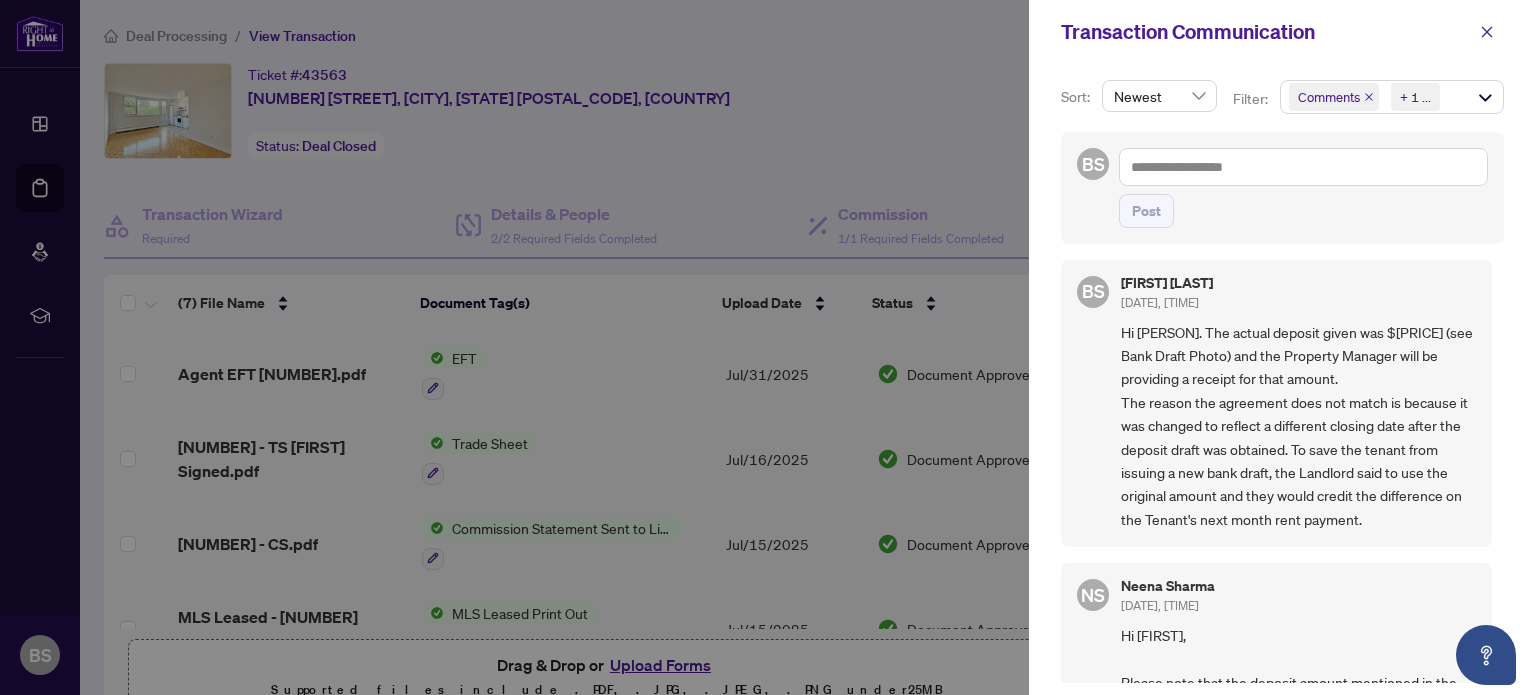 scroll, scrollTop: 0, scrollLeft: 0, axis: both 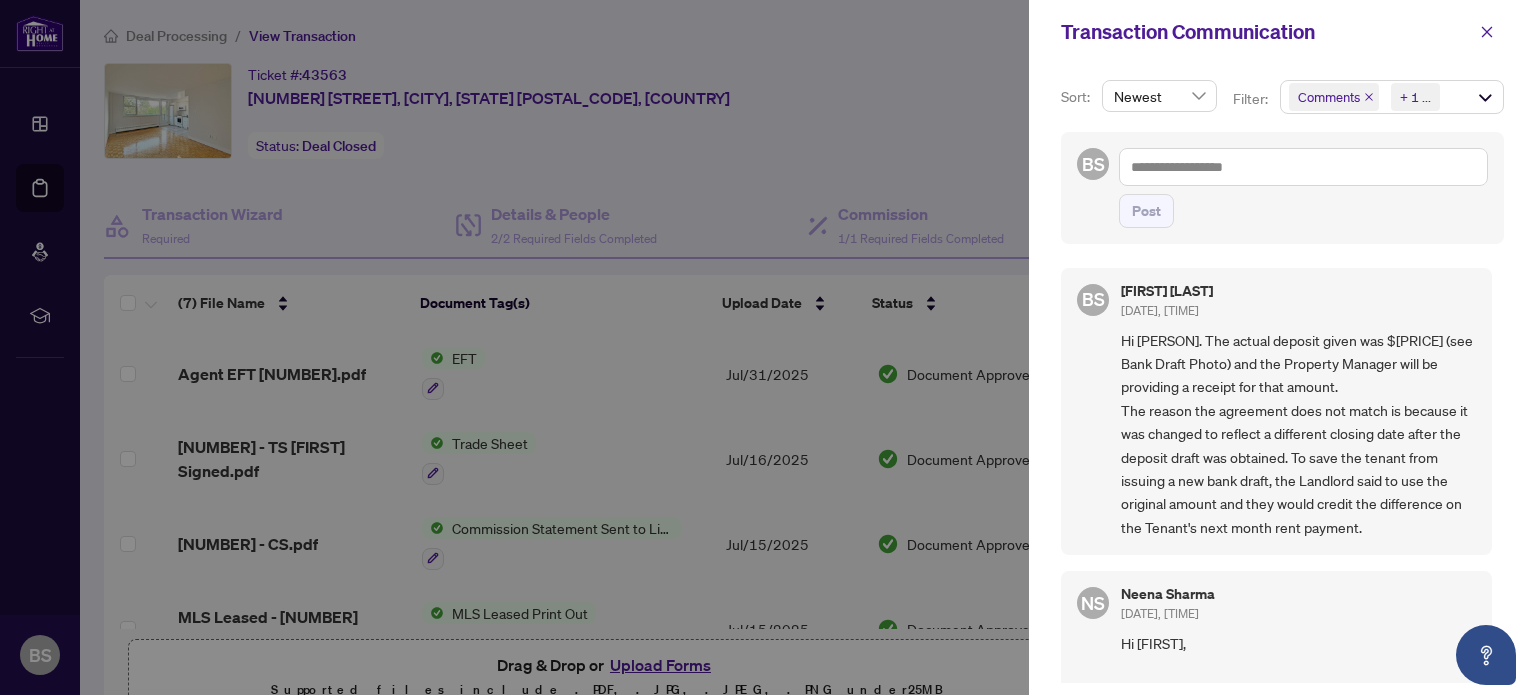 click on "Newest" at bounding box center [1159, 96] 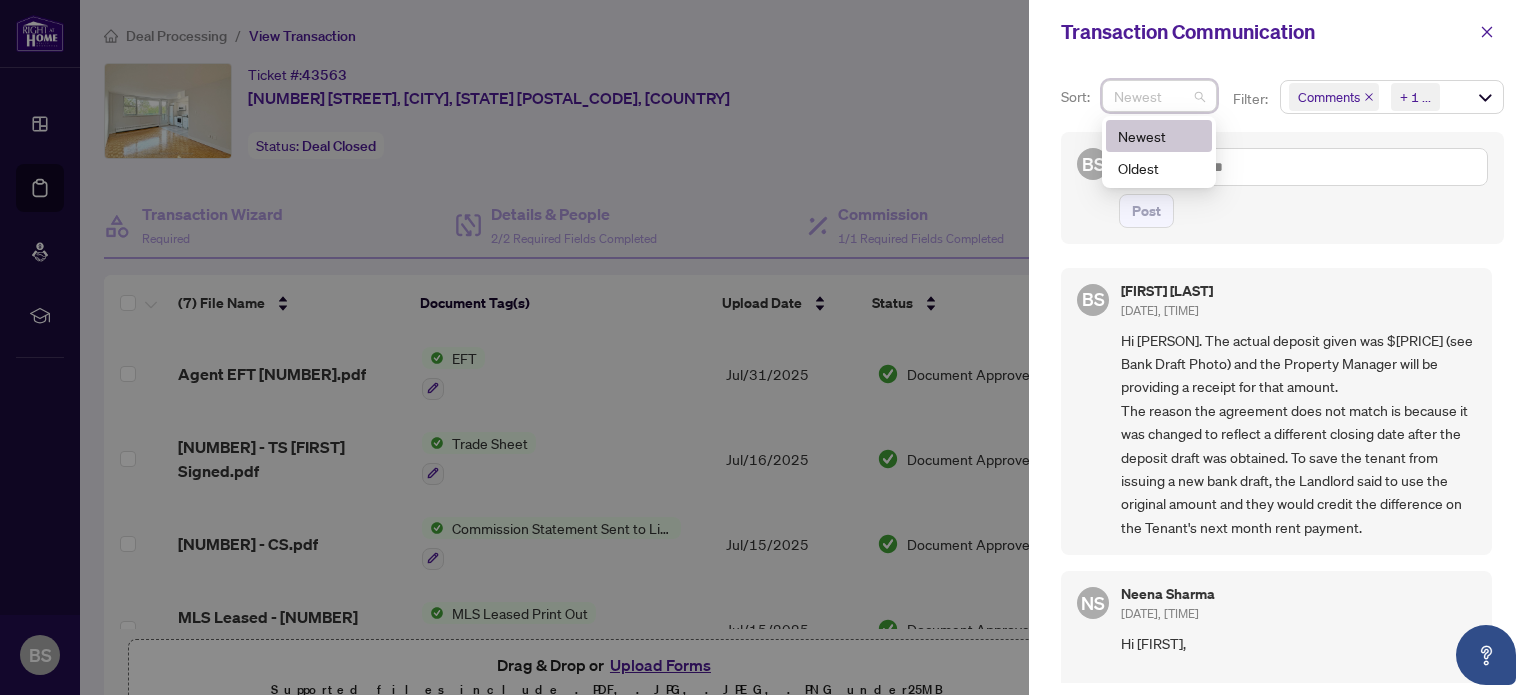 click on "Transaction Communication" at bounding box center [1265, 32] 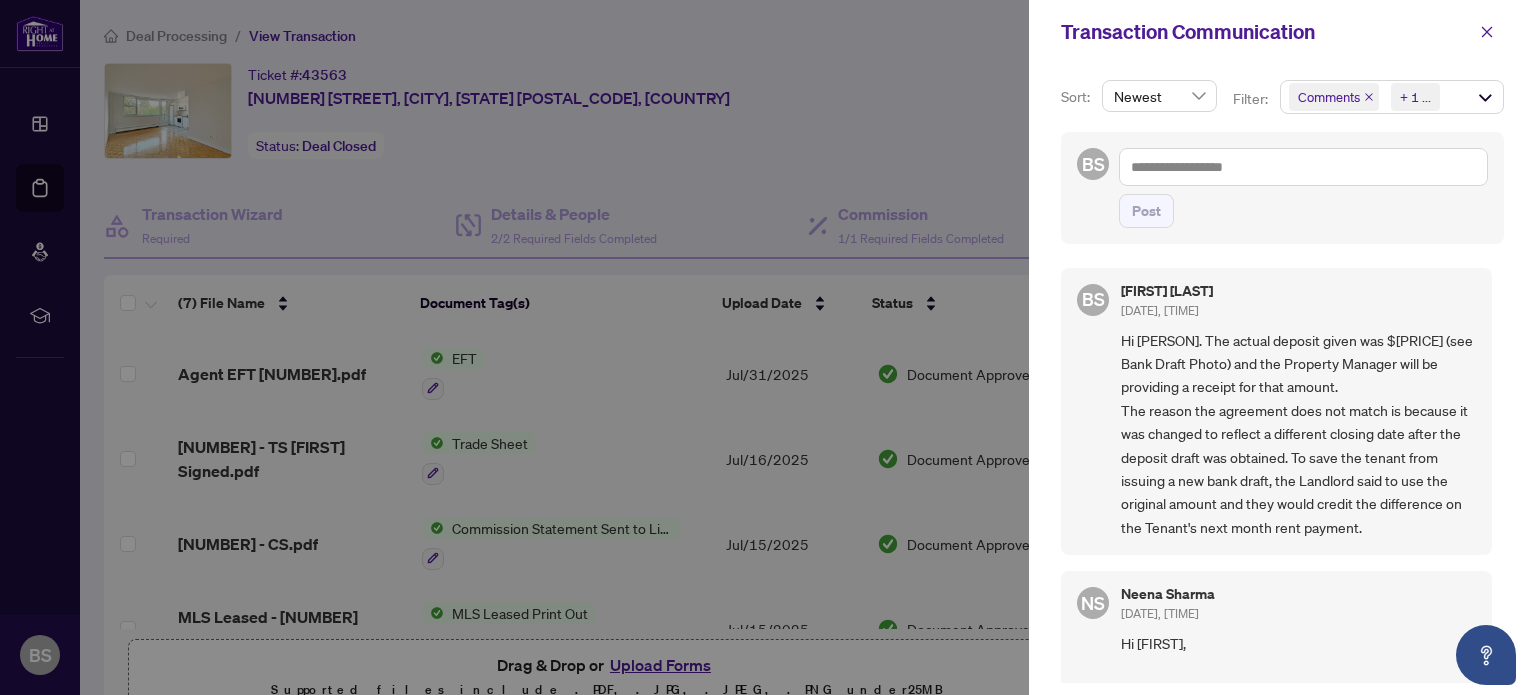 click on "Comments" at bounding box center [1329, 97] 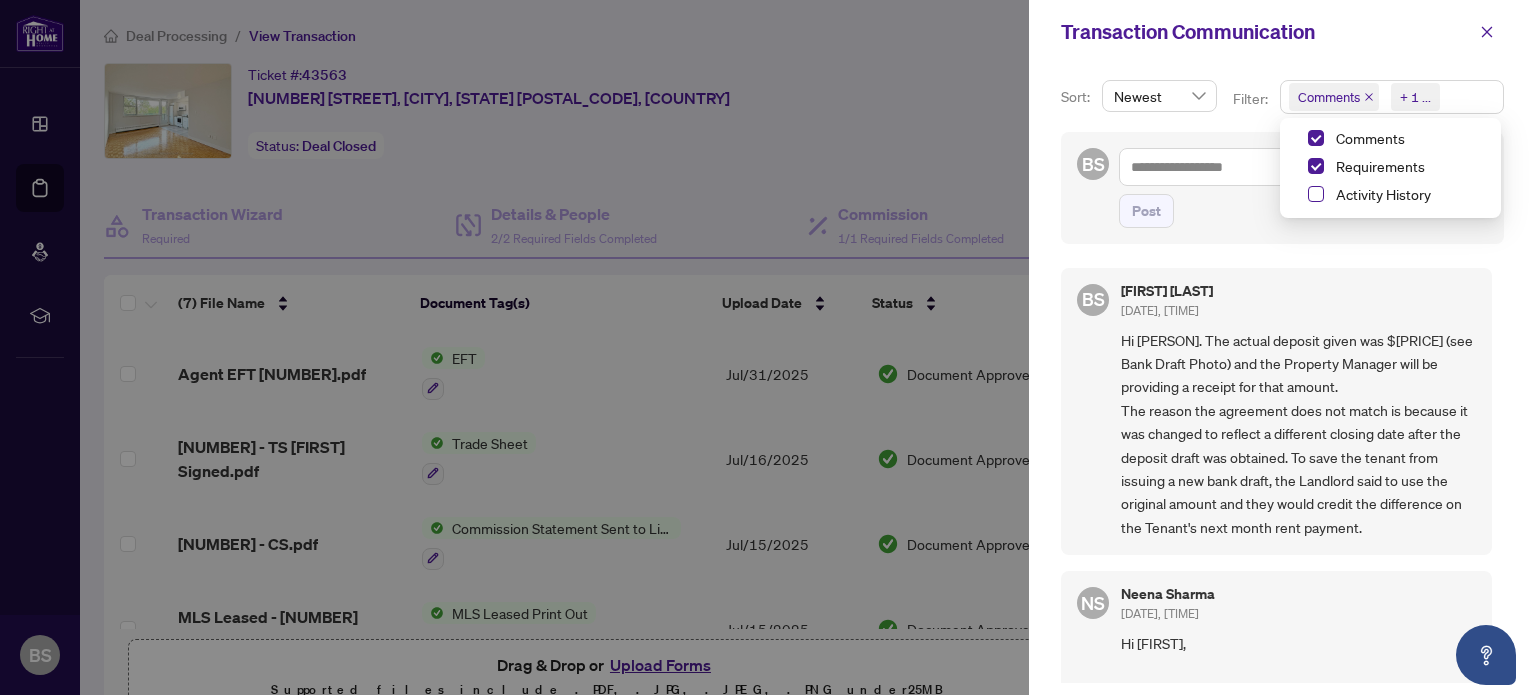 click at bounding box center (1316, 194) 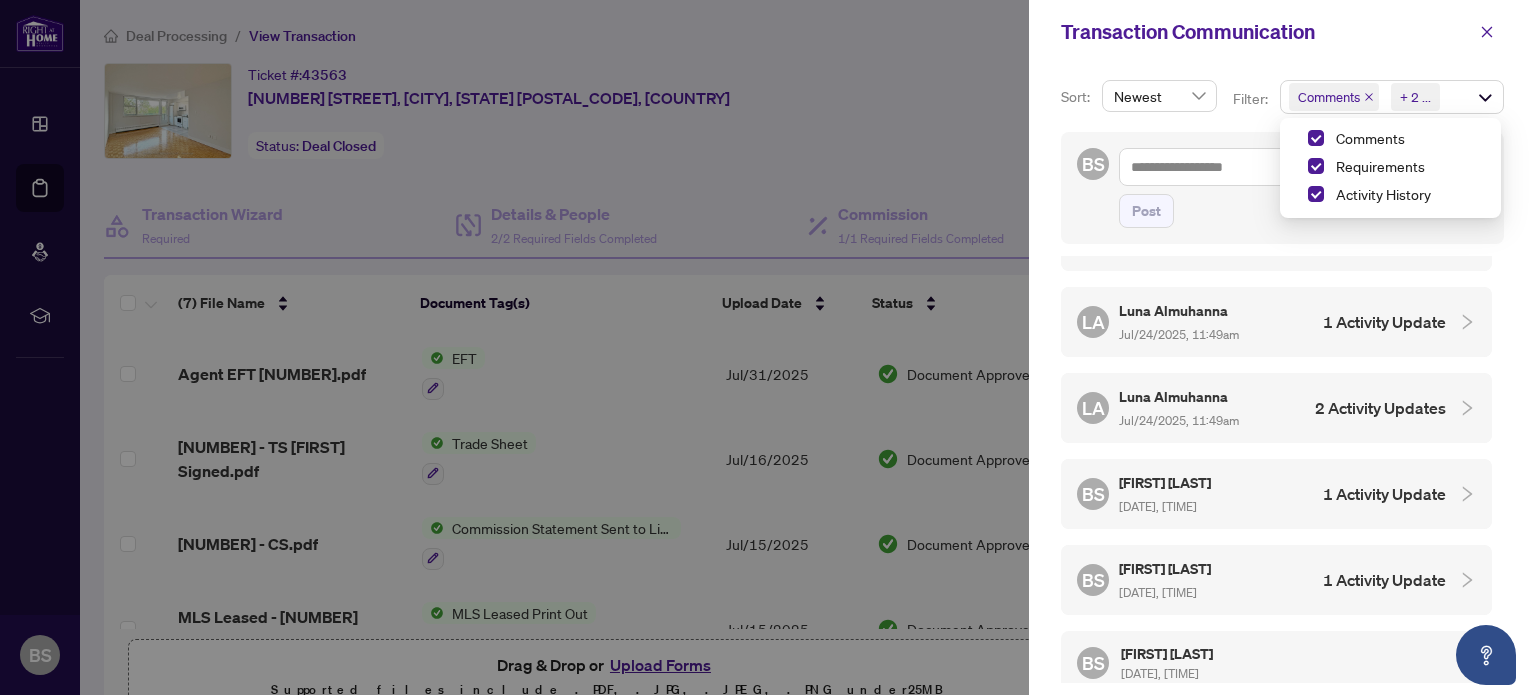 scroll, scrollTop: 496, scrollLeft: 0, axis: vertical 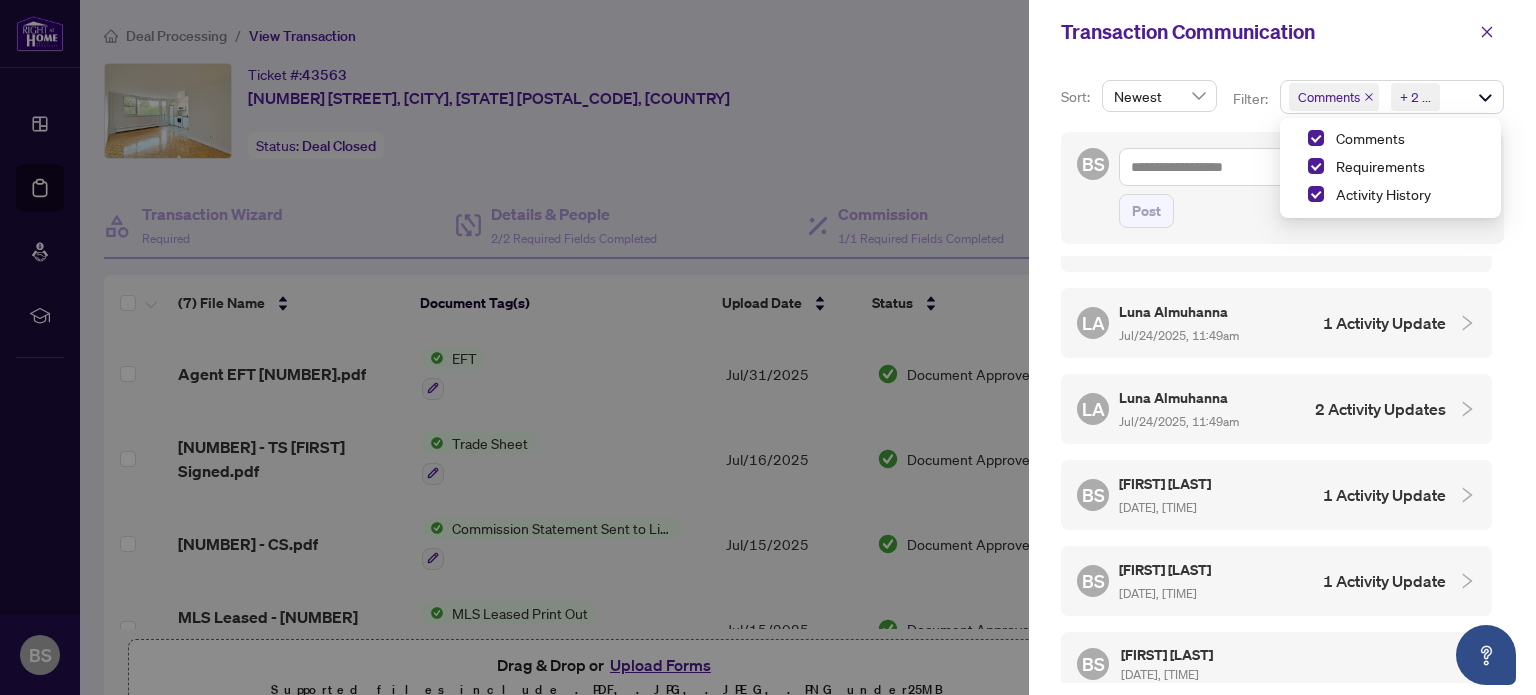 click on "Jul/24/2025, 11:49am" at bounding box center [1179, 421] 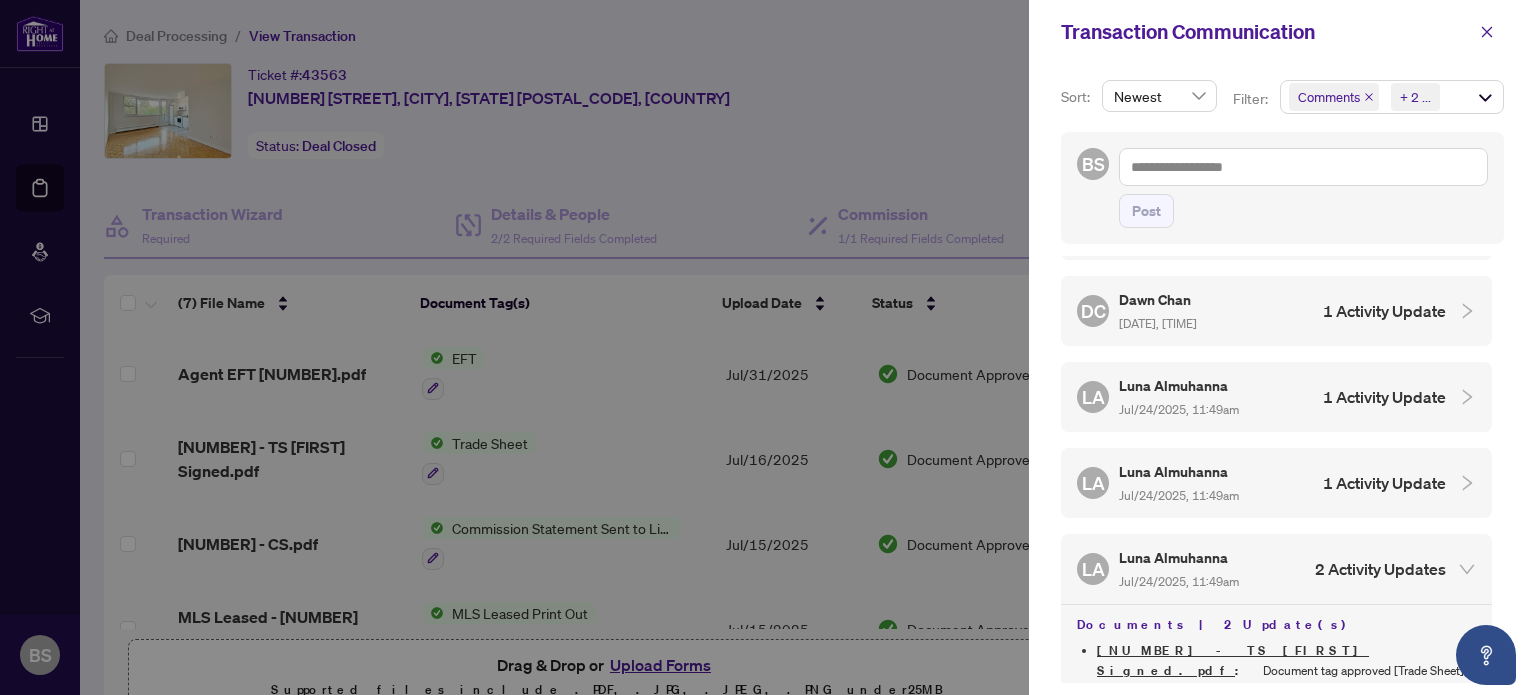 scroll, scrollTop: 334, scrollLeft: 0, axis: vertical 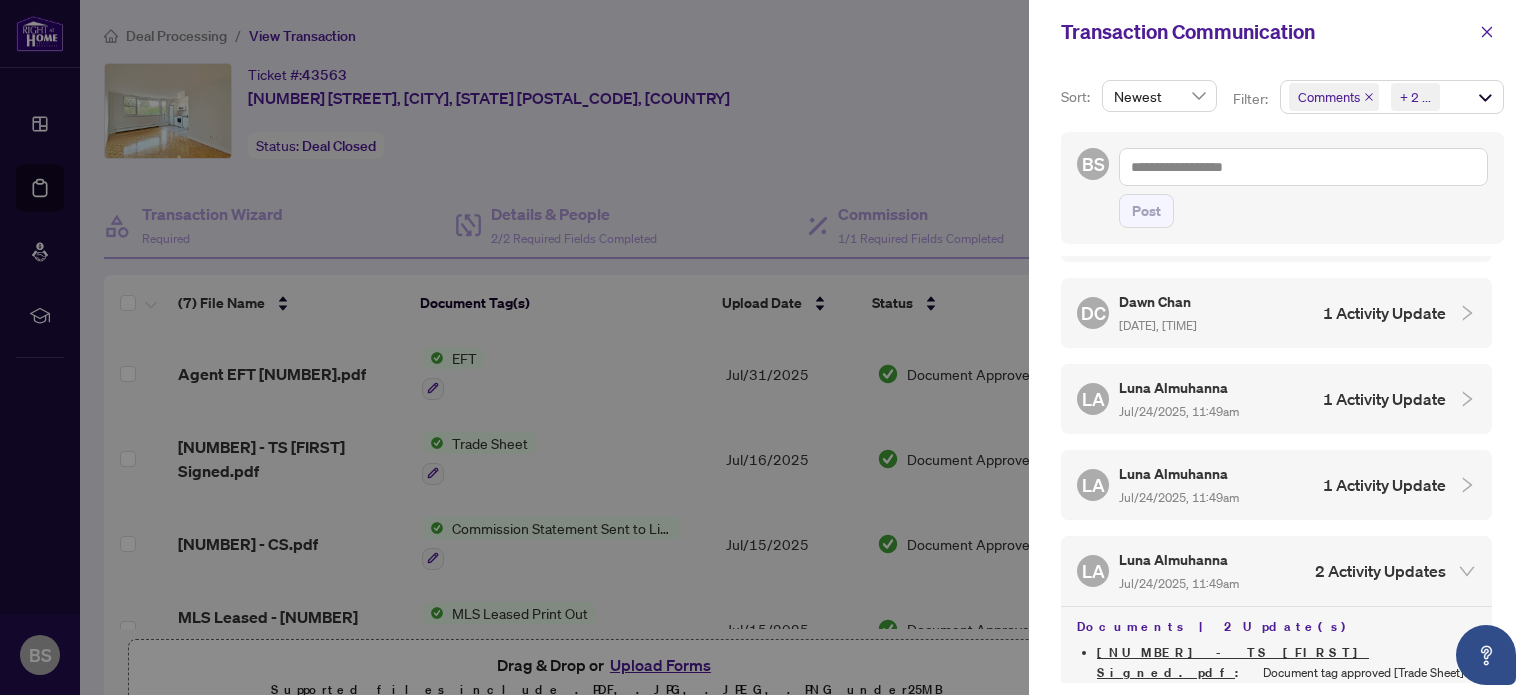 click on "Jul/24/2025, 11:49am" at bounding box center [1179, 497] 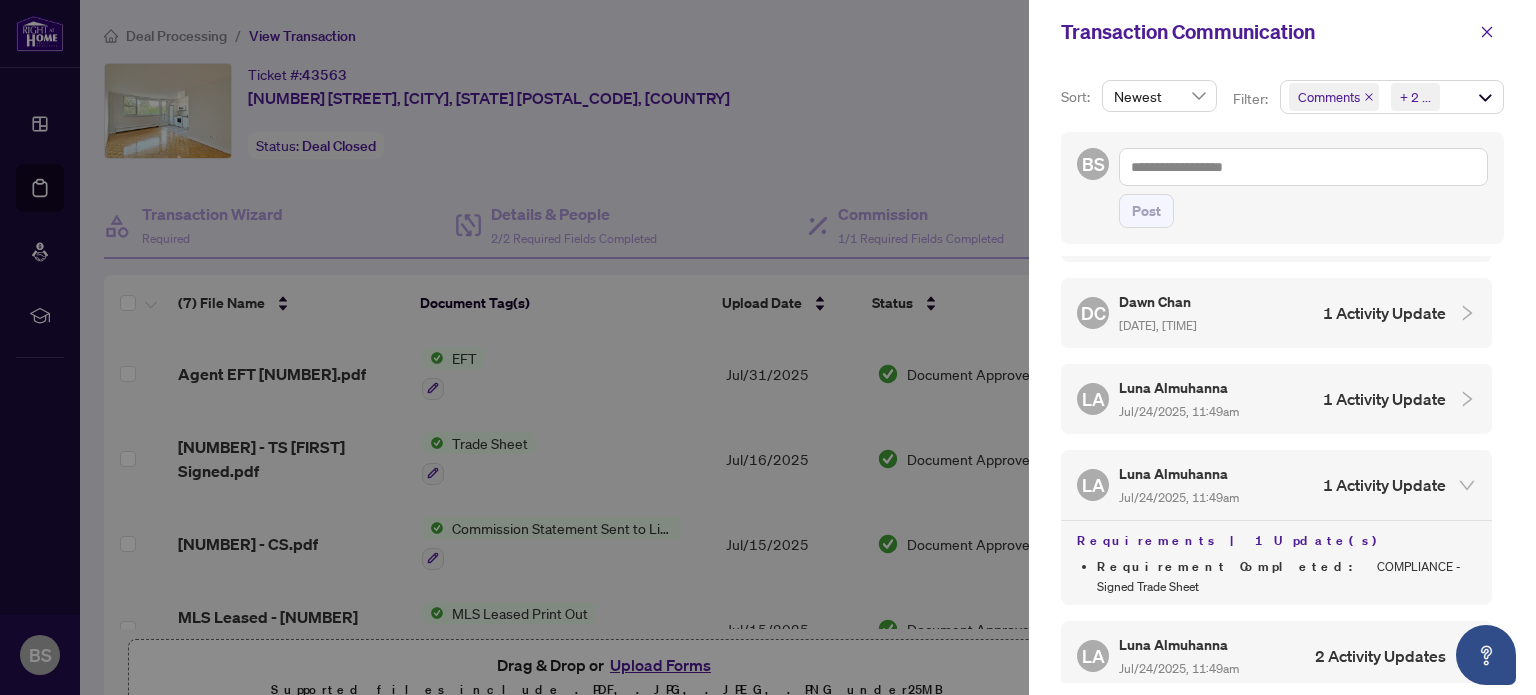 click on "[PERSON] [PERSON]   [DATE], [TIME]" at bounding box center (1179, 399) 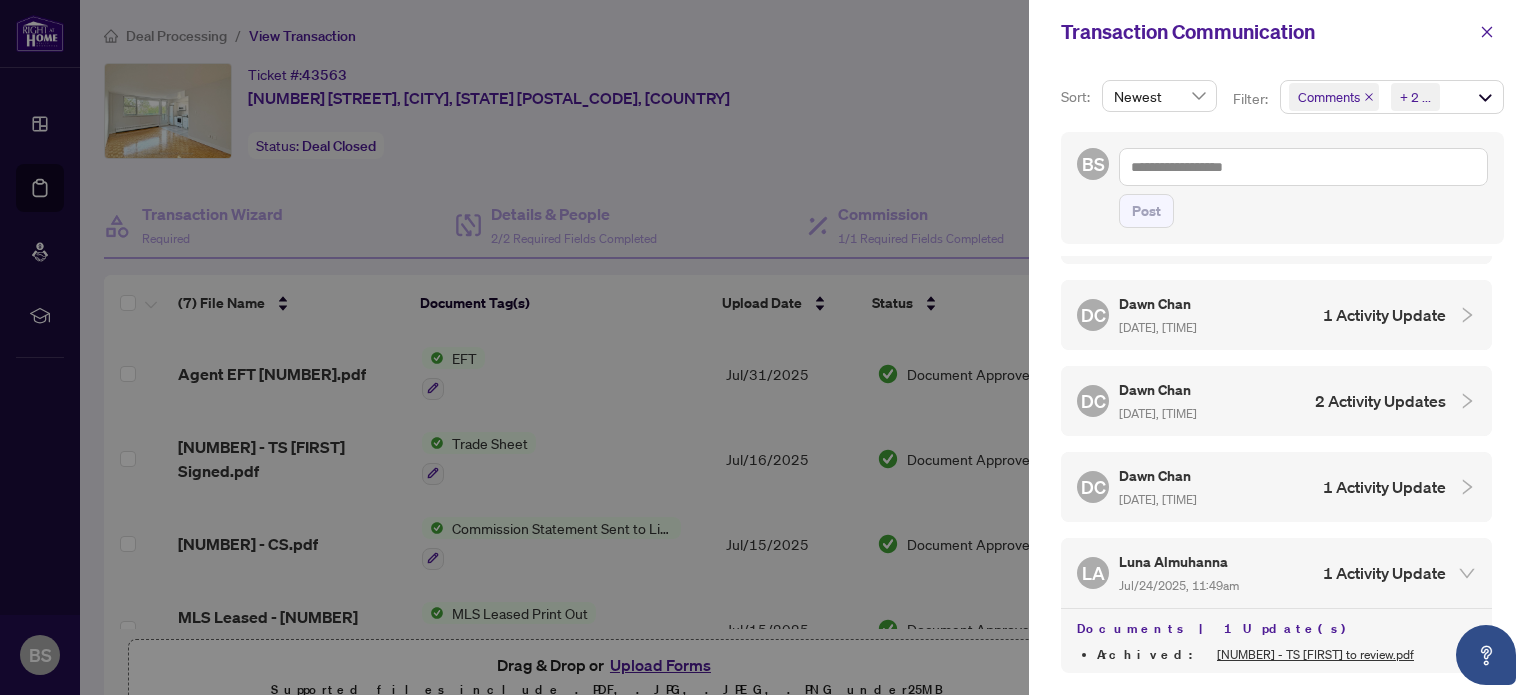 scroll, scrollTop: 160, scrollLeft: 0, axis: vertical 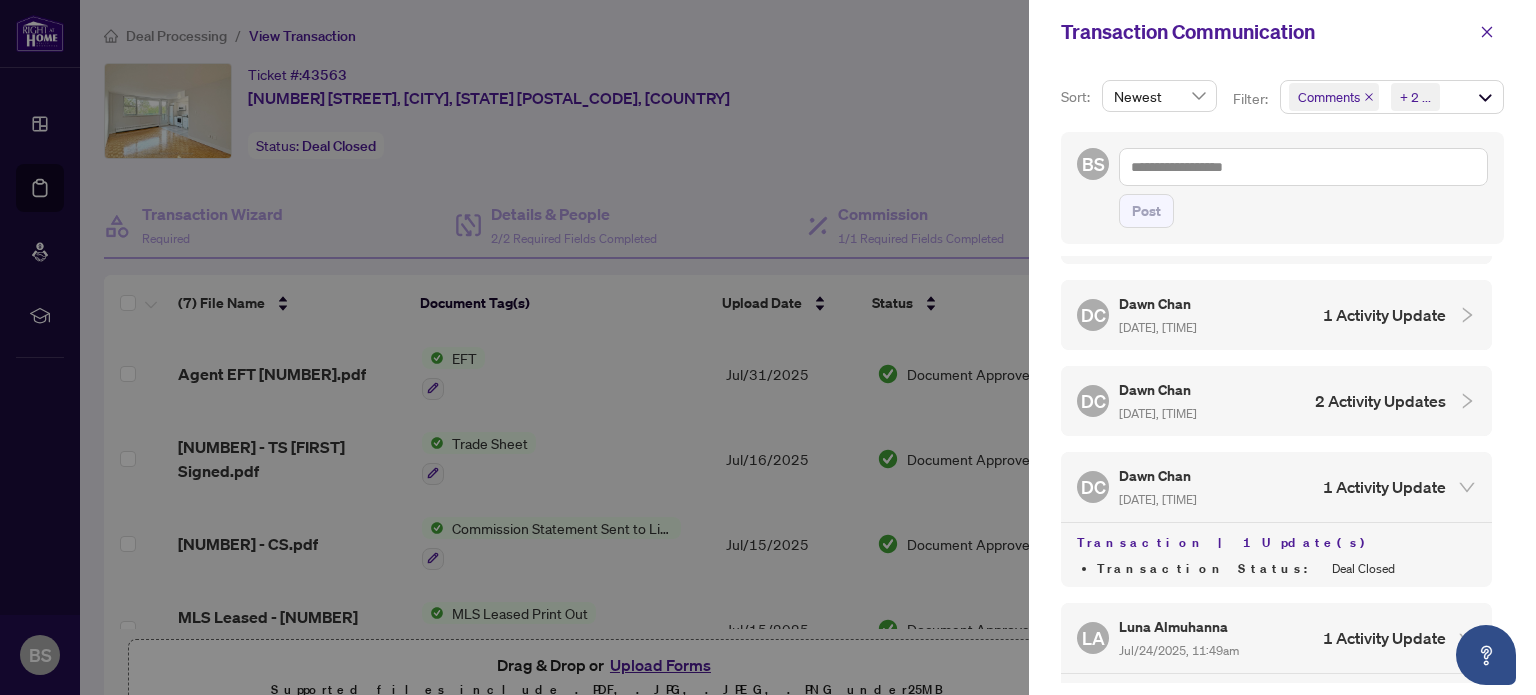 click on "[DATE], [TIME]" at bounding box center (1158, 413) 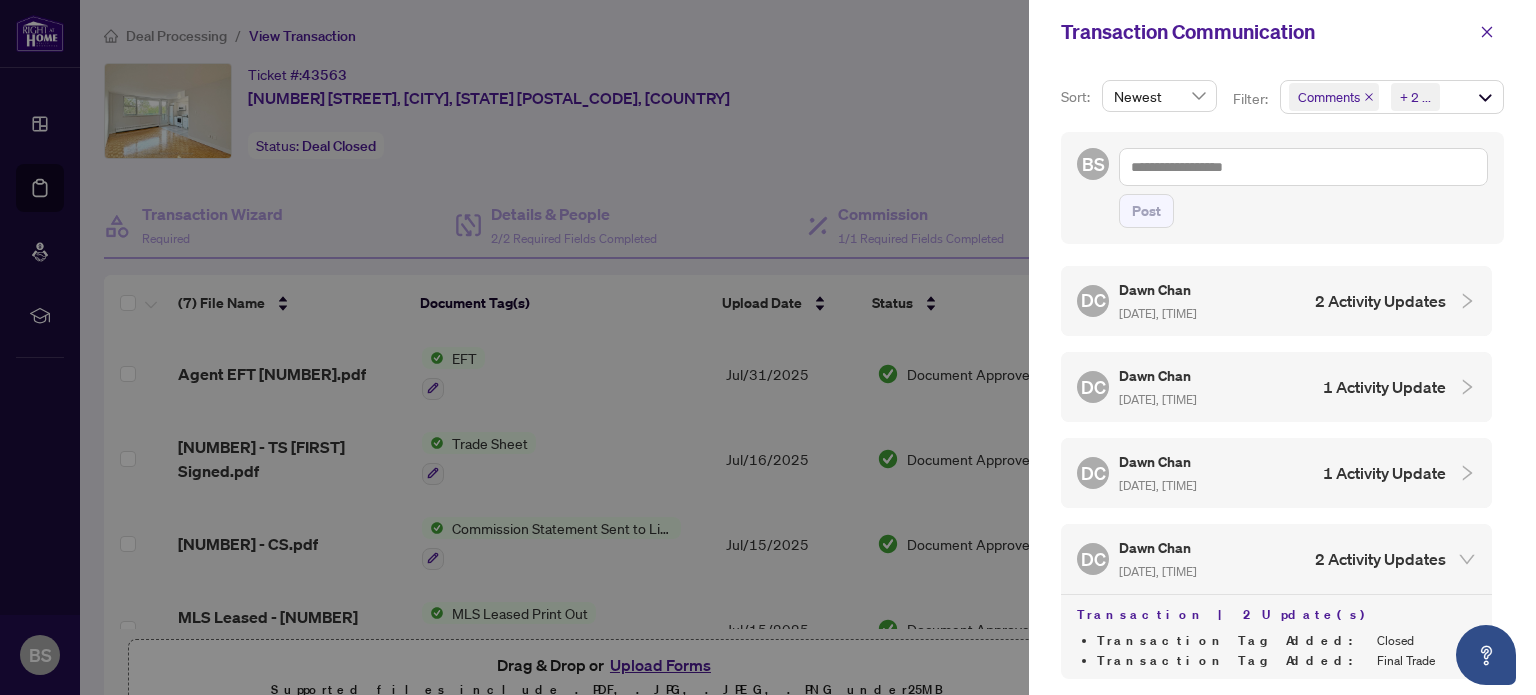 scroll, scrollTop: 1, scrollLeft: 0, axis: vertical 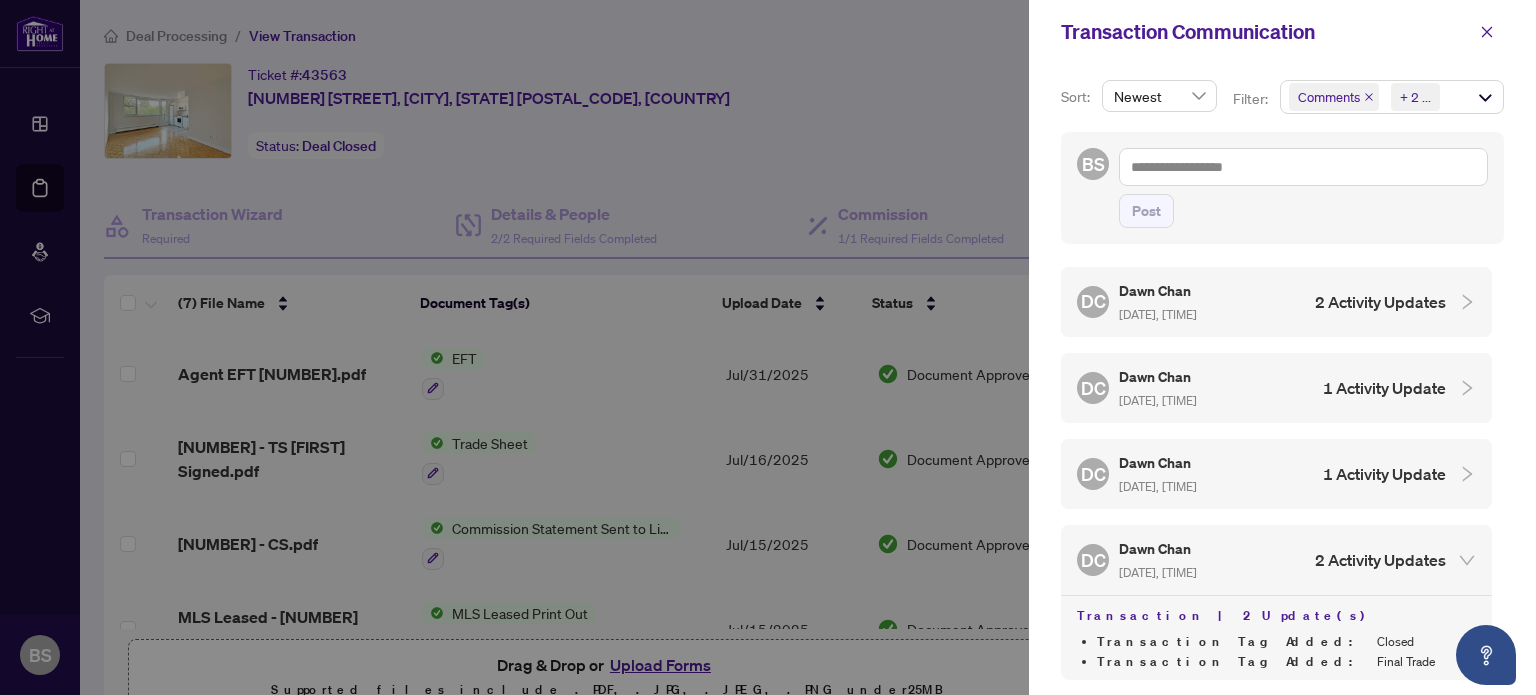click on "[PERSON] [PERSON]   [DATE], [TIME]" at bounding box center (1158, 474) 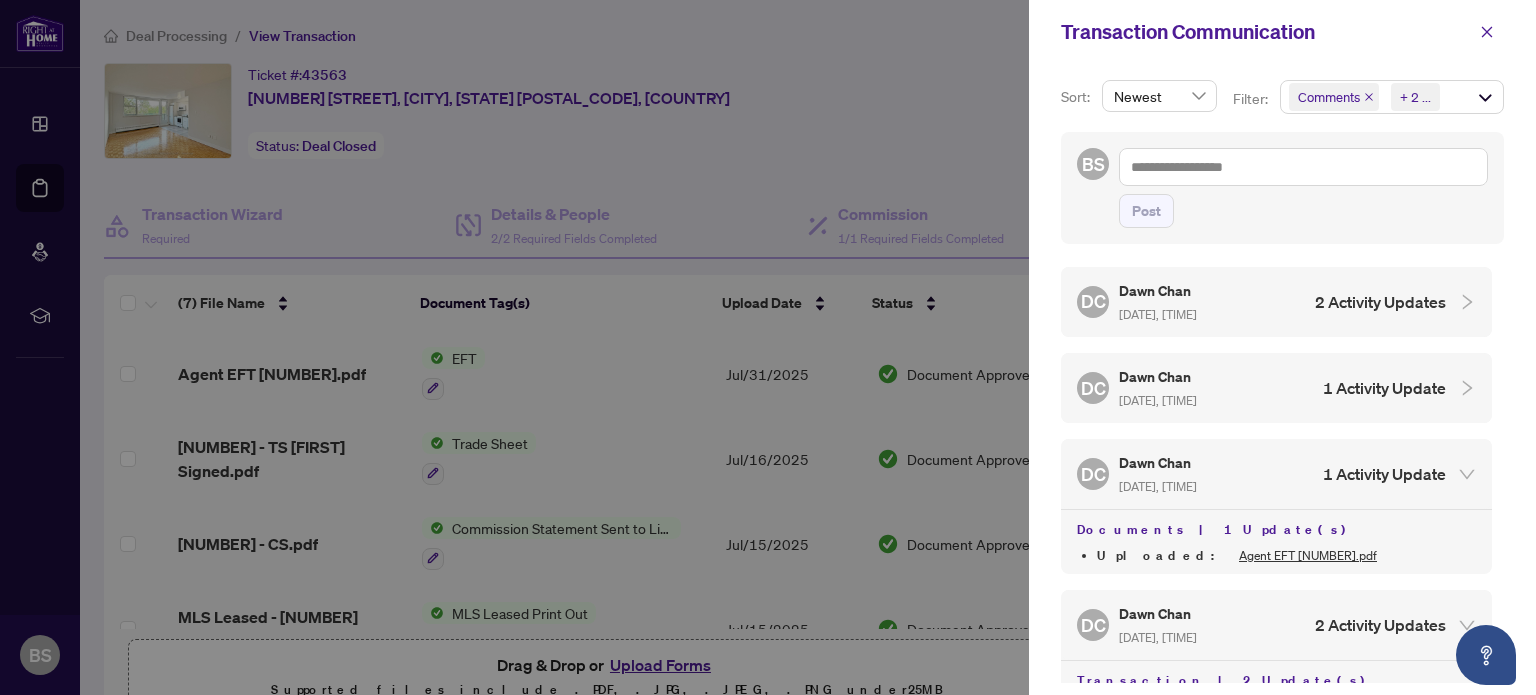 click on "[DATE], [TIME]" at bounding box center [1158, 400] 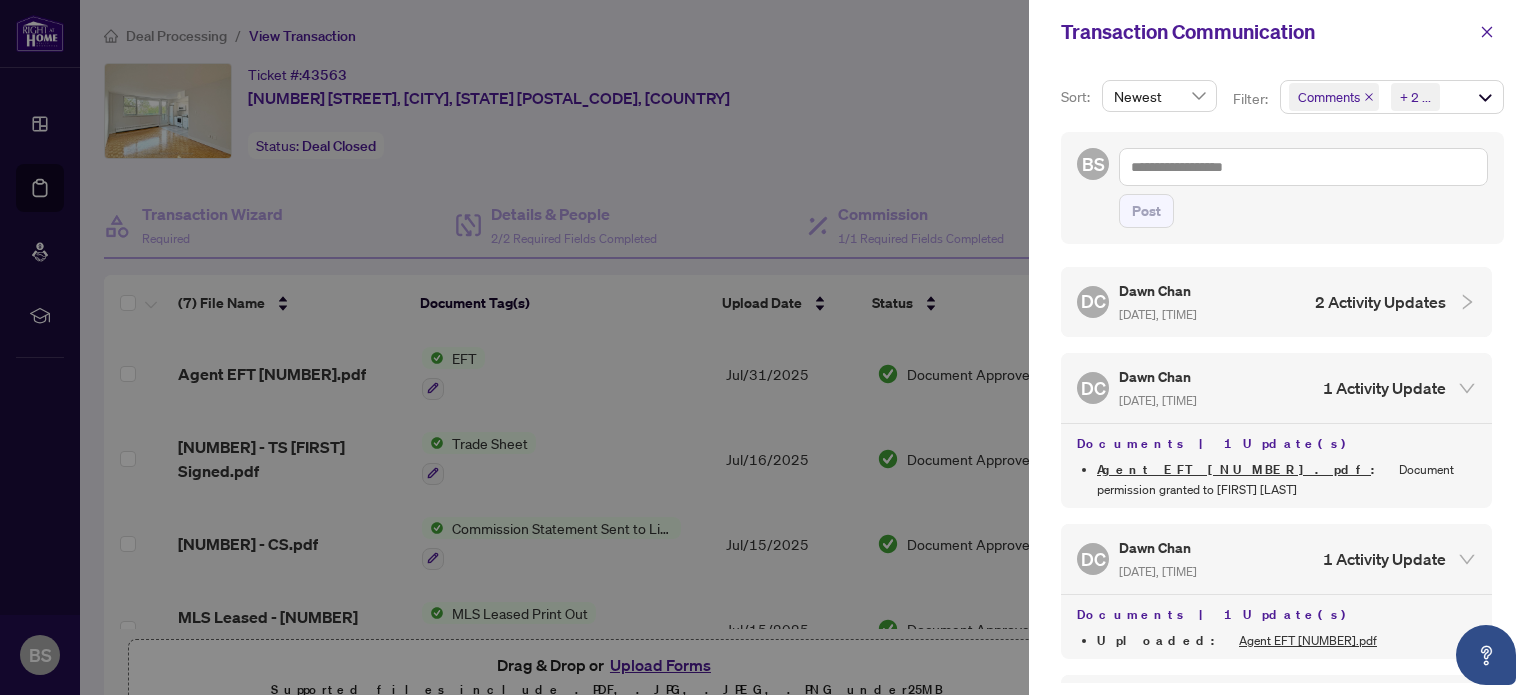 scroll, scrollTop: 0, scrollLeft: 0, axis: both 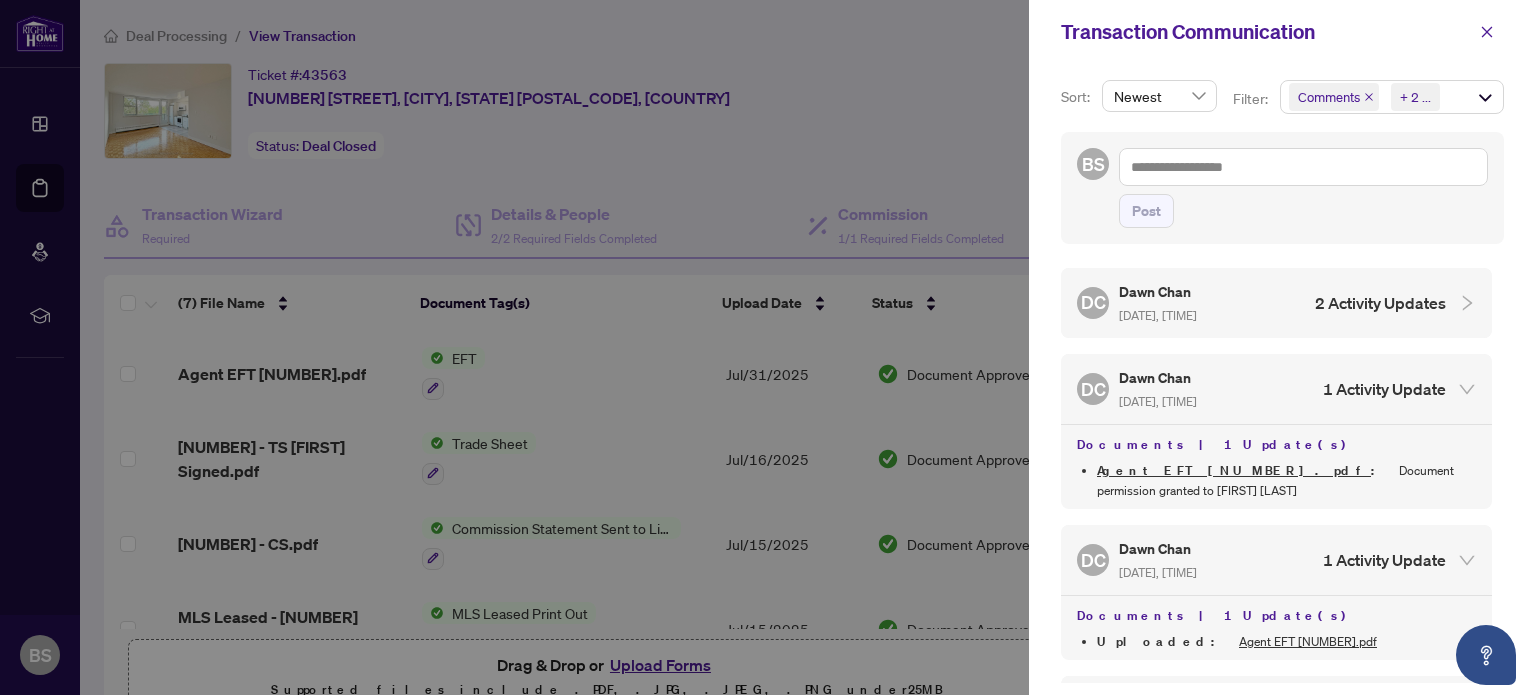click on "Dawn Chan" at bounding box center [1158, 291] 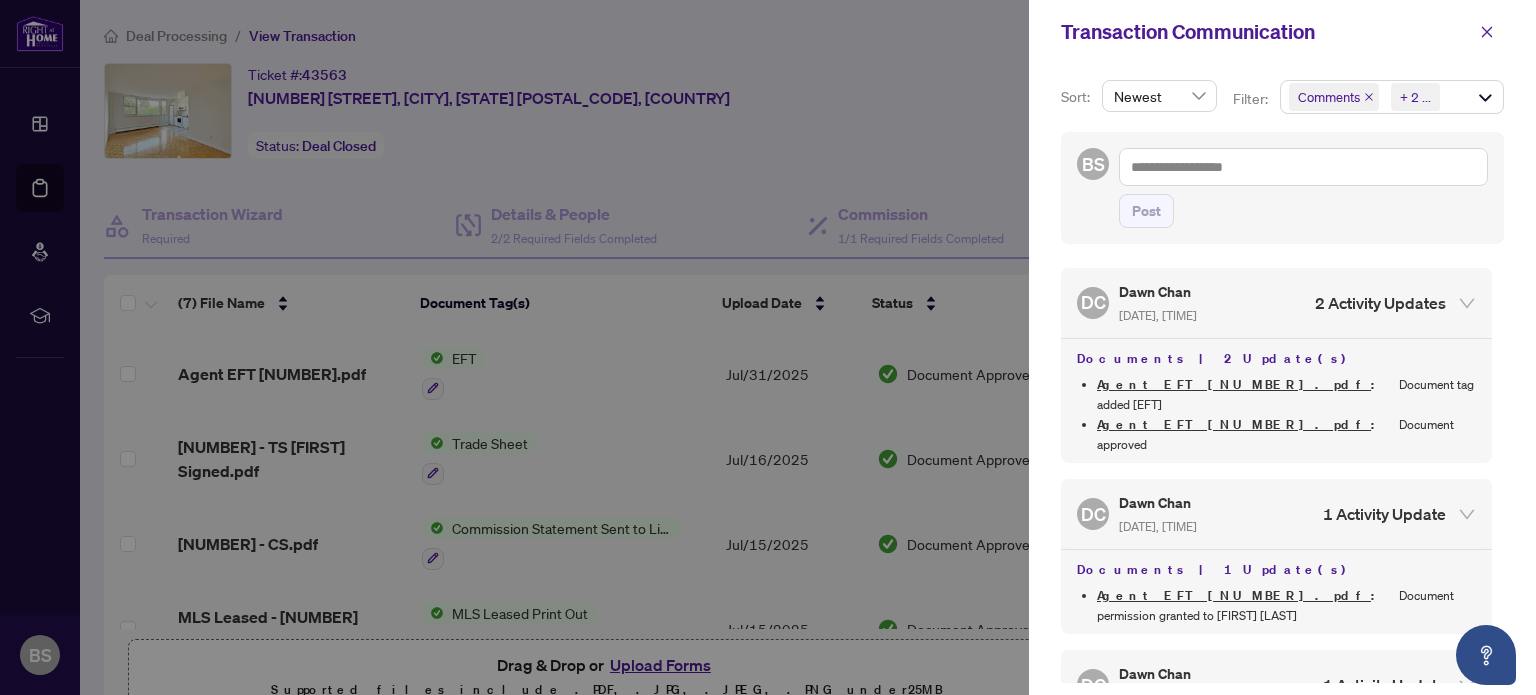 click on "Agent EFT [NUMBER].pdf" at bounding box center (1234, 384) 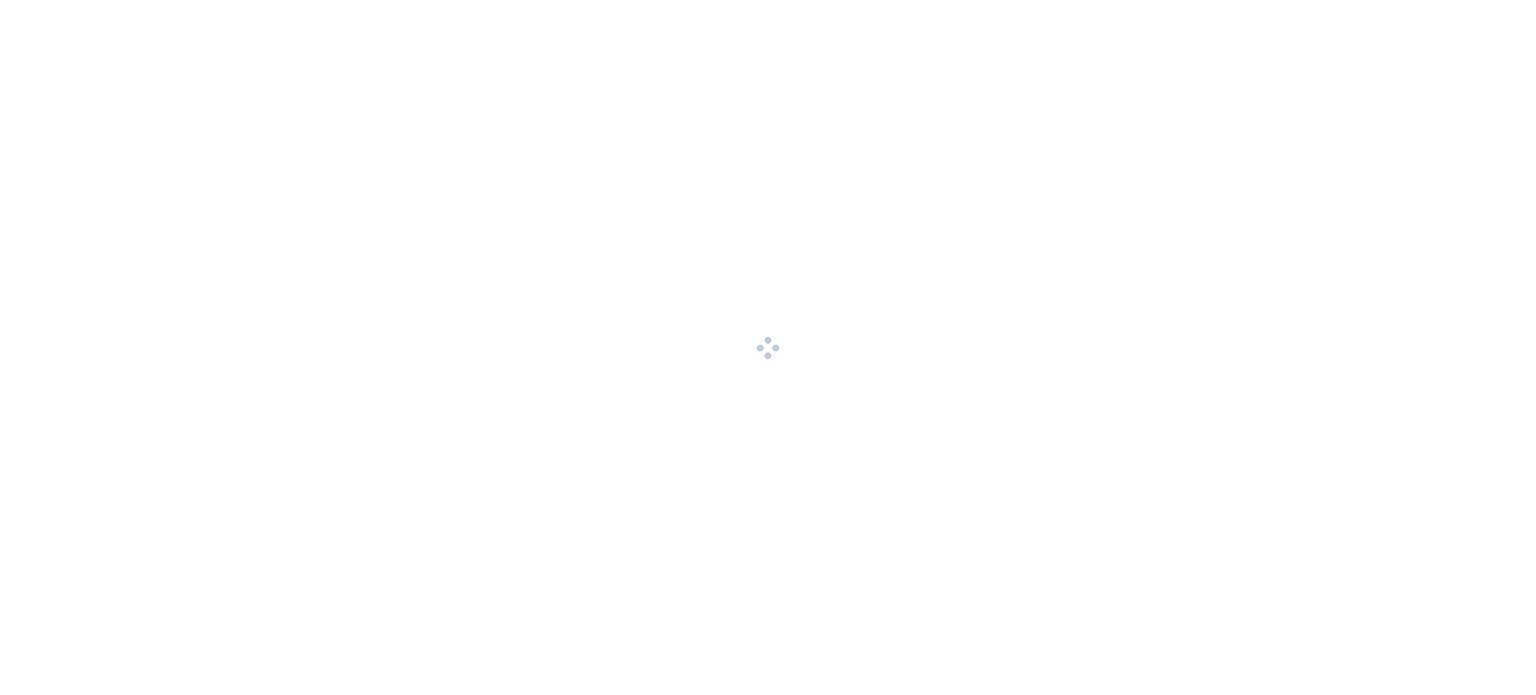 scroll, scrollTop: 0, scrollLeft: 0, axis: both 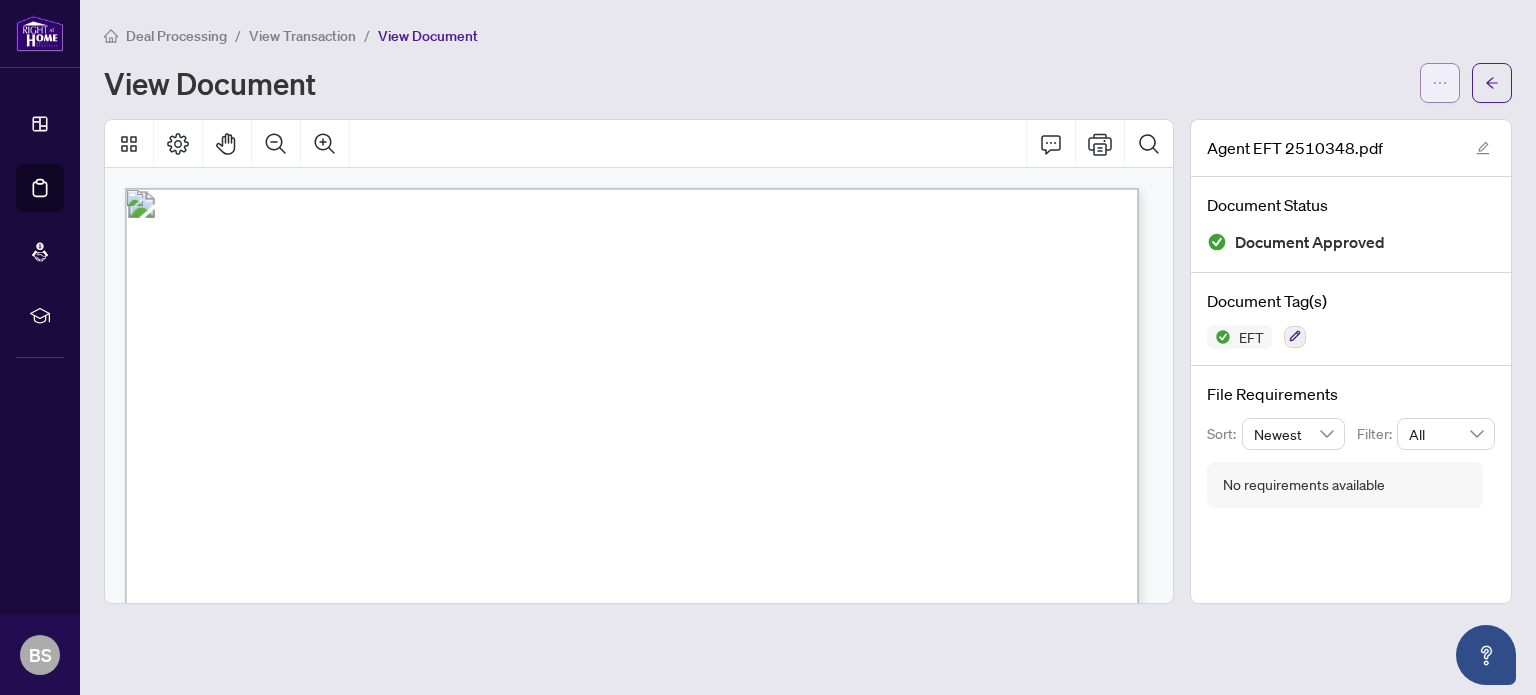 click 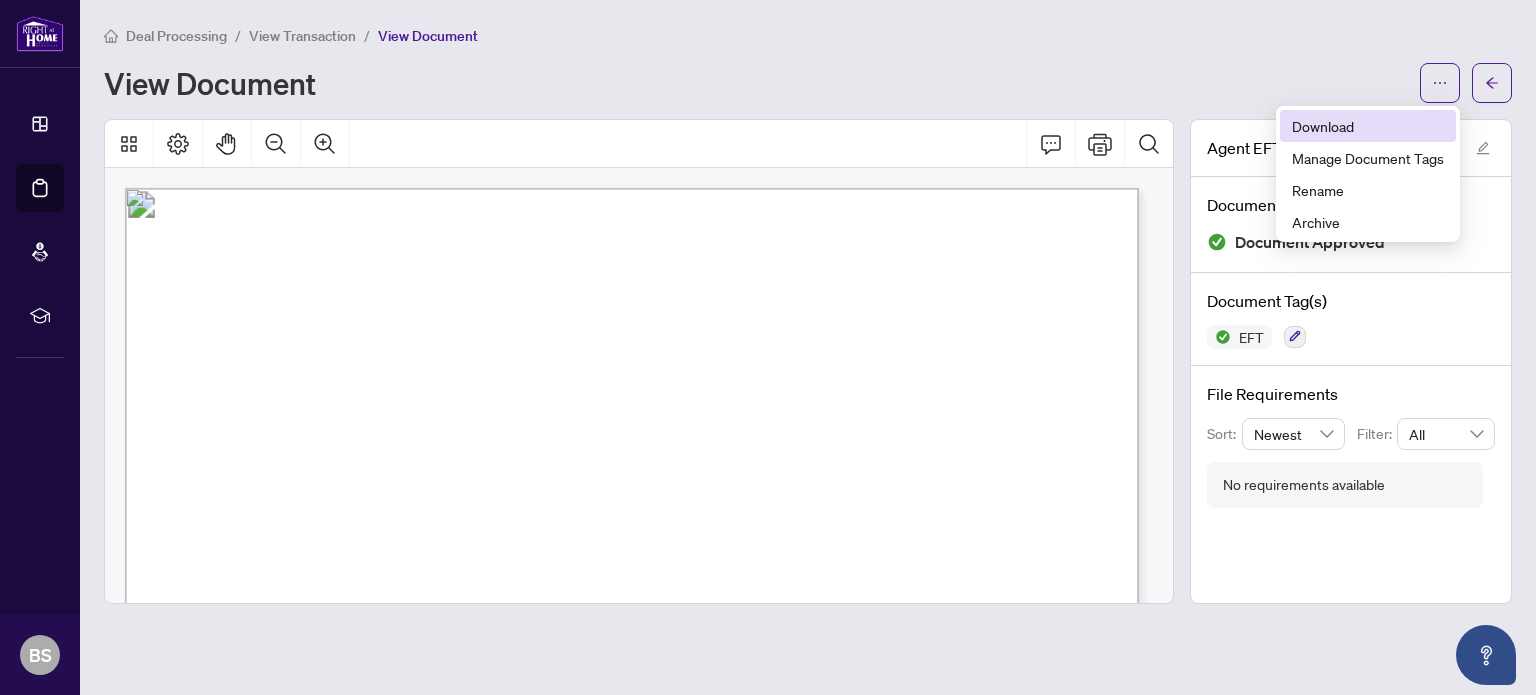 click on "Download" at bounding box center [1368, 126] 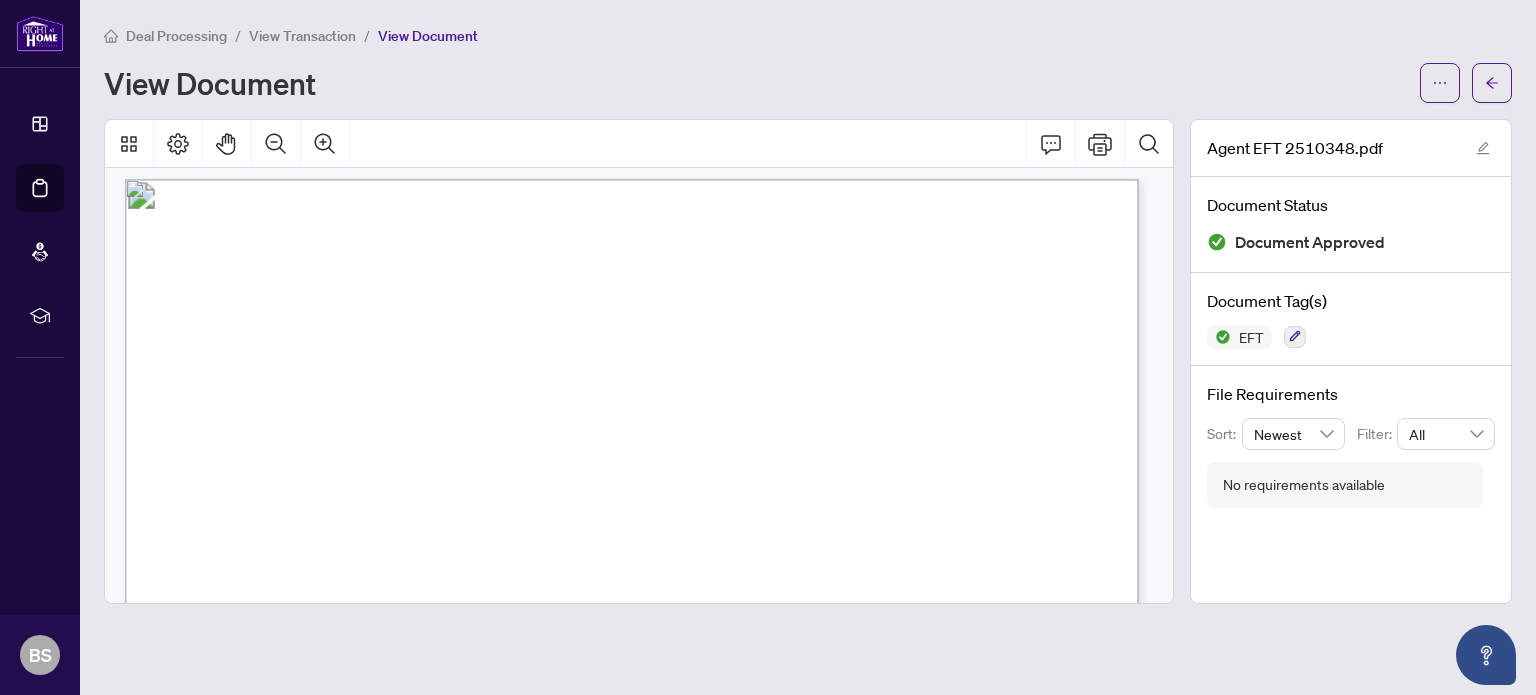 scroll, scrollTop: 0, scrollLeft: 0, axis: both 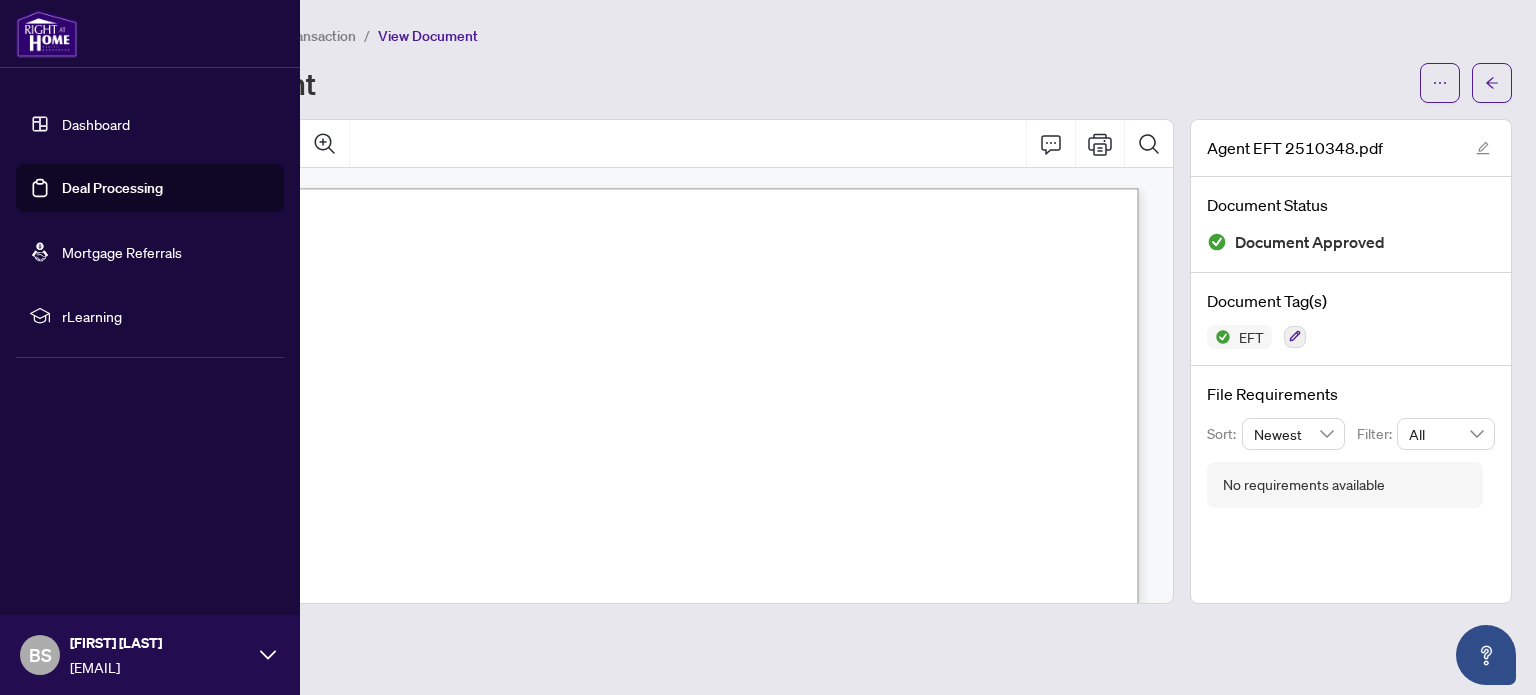 click at bounding box center [47, 34] 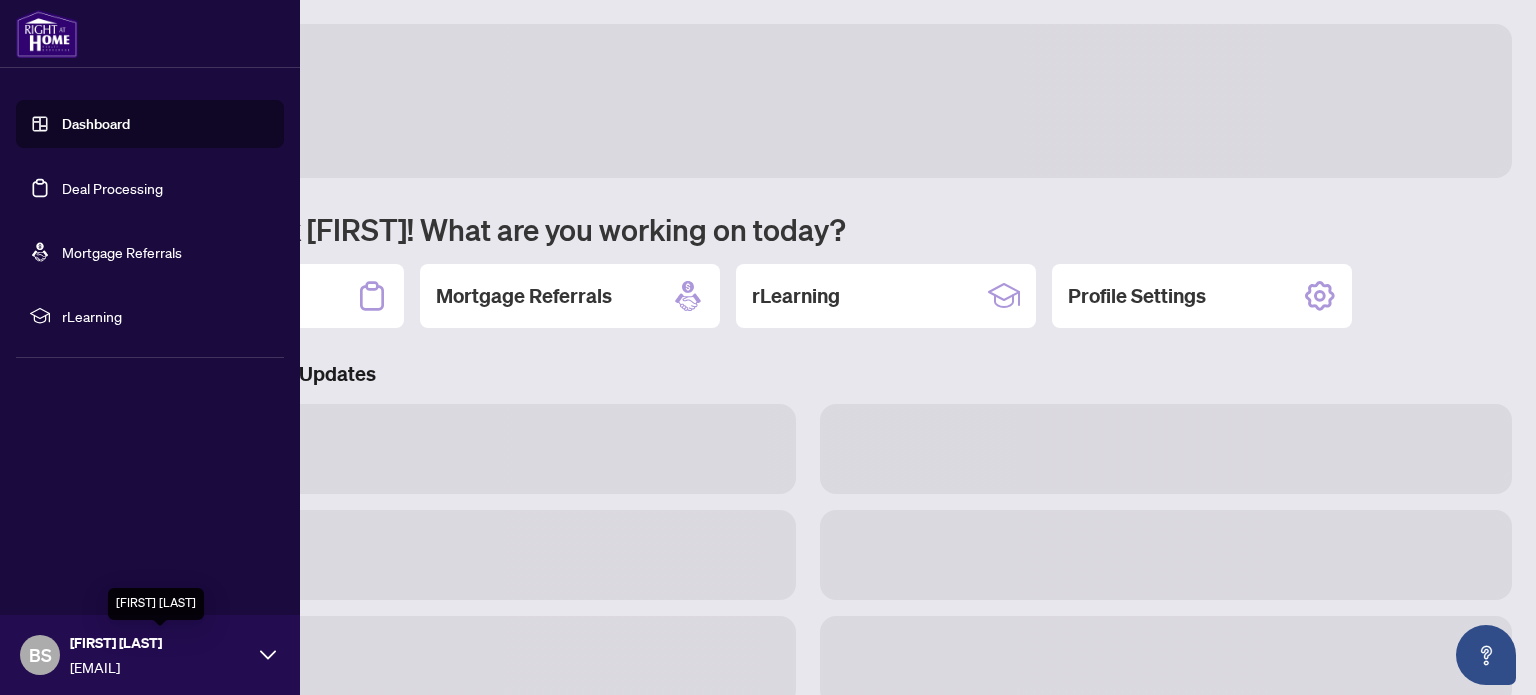 click on "[FIRST] [LAST]" at bounding box center [160, 643] 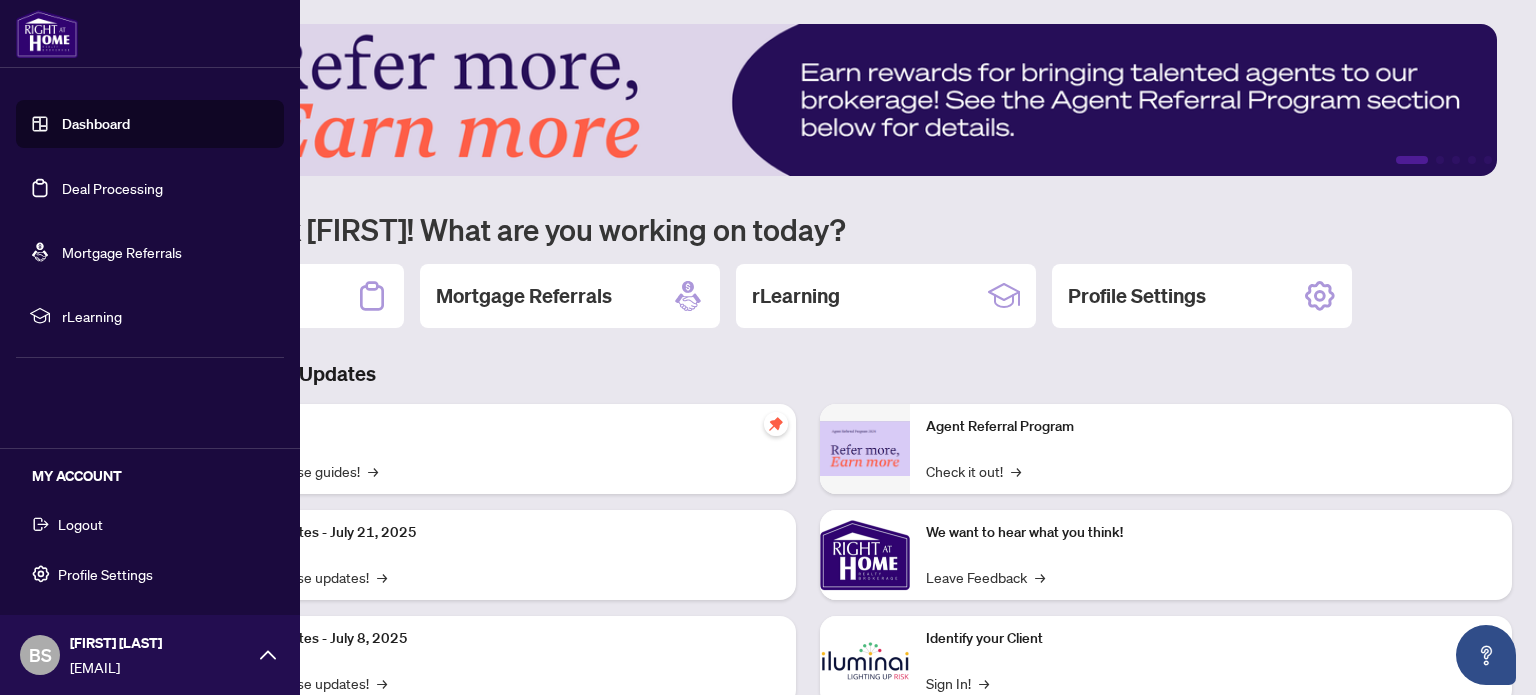 click on "Logout" at bounding box center (80, 524) 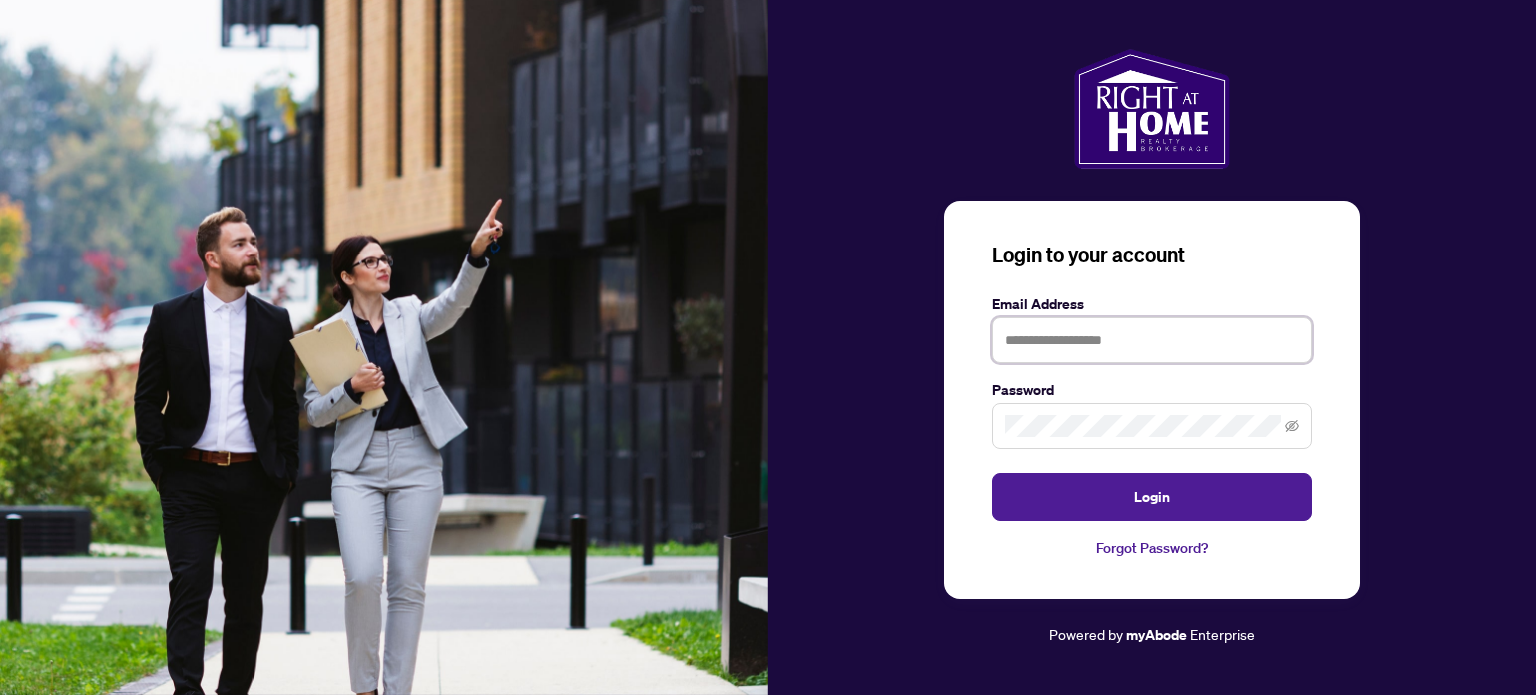 type on "**********" 